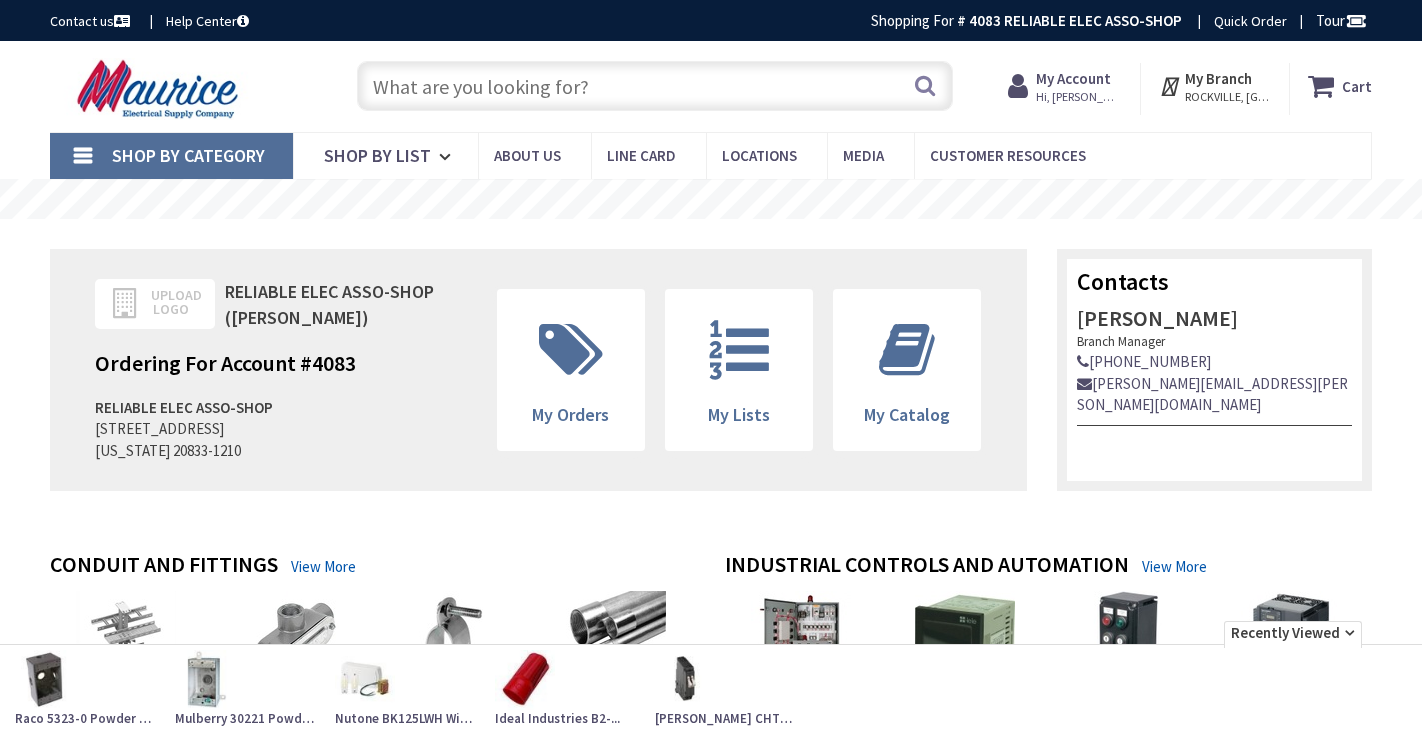 scroll, scrollTop: 0, scrollLeft: 0, axis: both 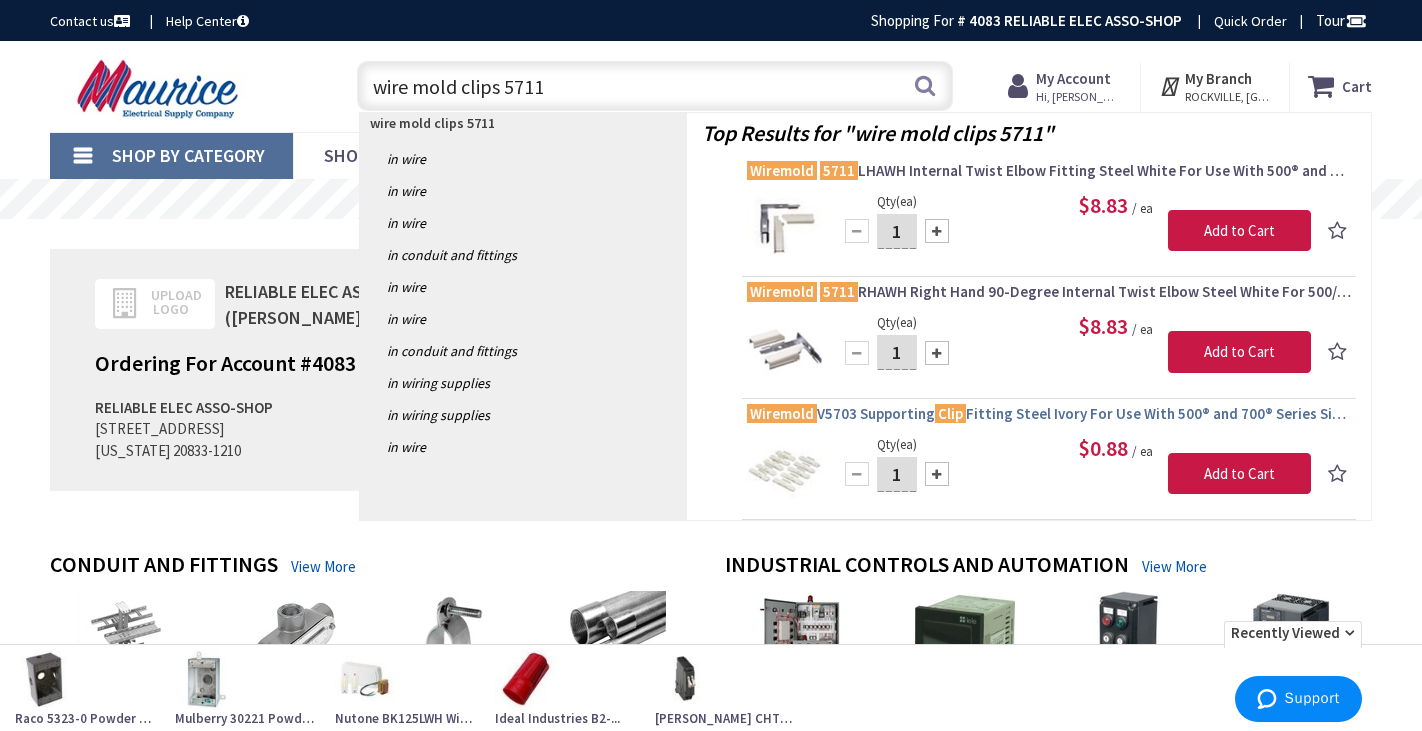 type on "wire mold clips 5711" 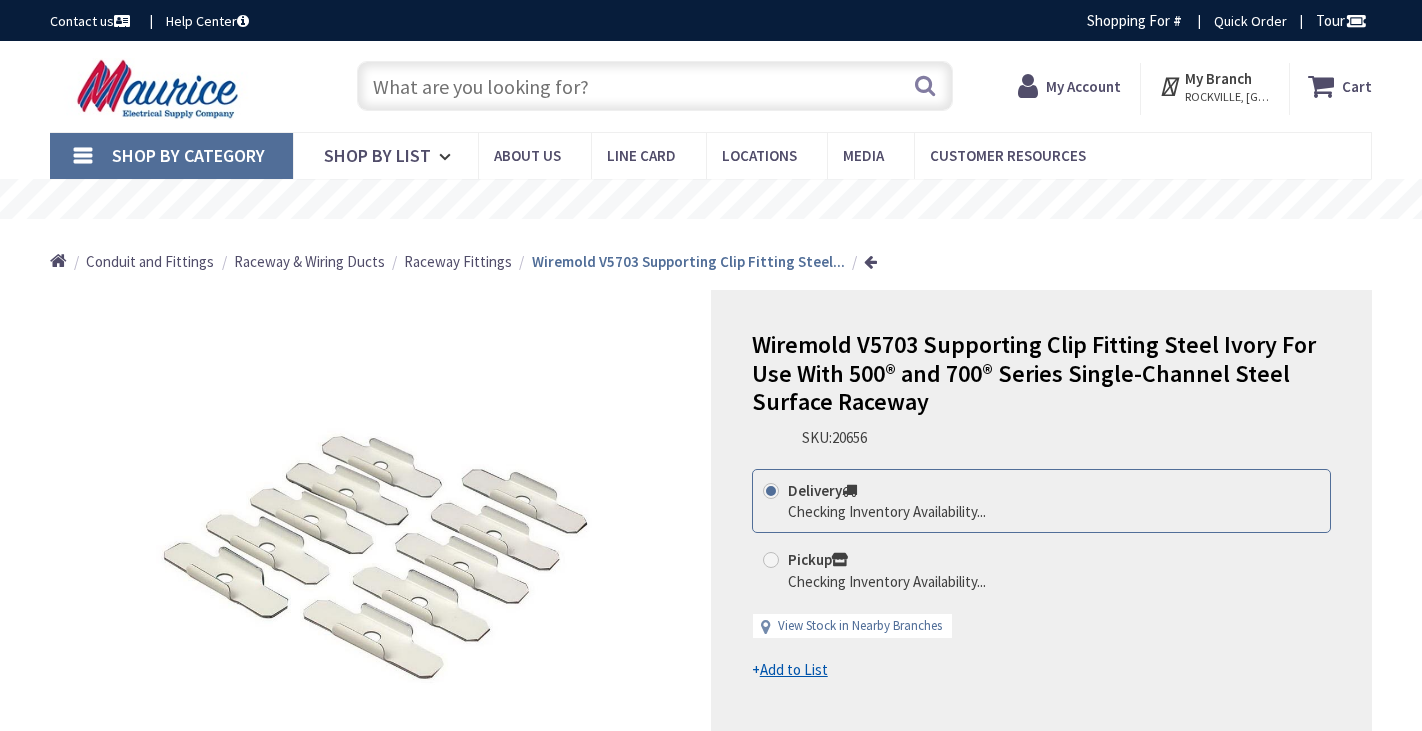 scroll, scrollTop: 0, scrollLeft: 0, axis: both 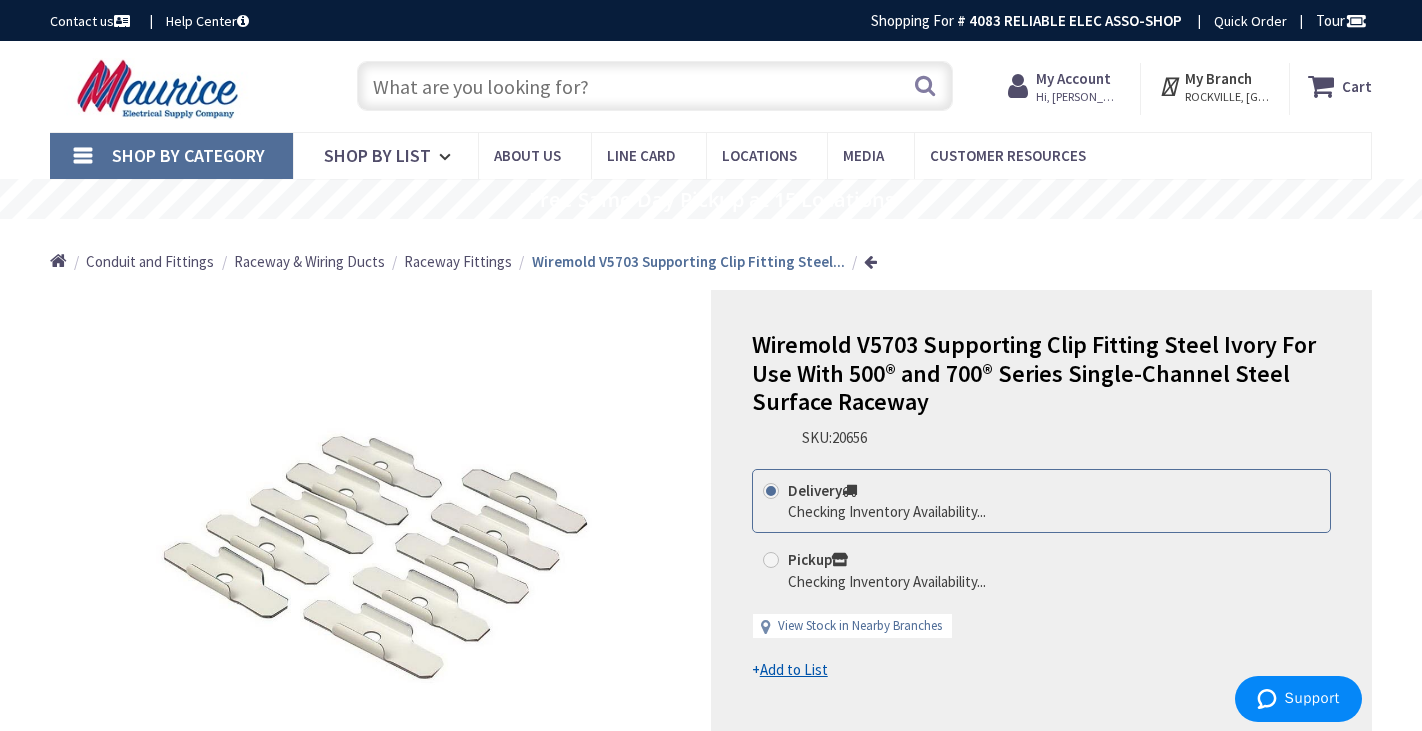 type on "[GEOGRAPHIC_DATA][PERSON_NAME], [GEOGRAPHIC_DATA]" 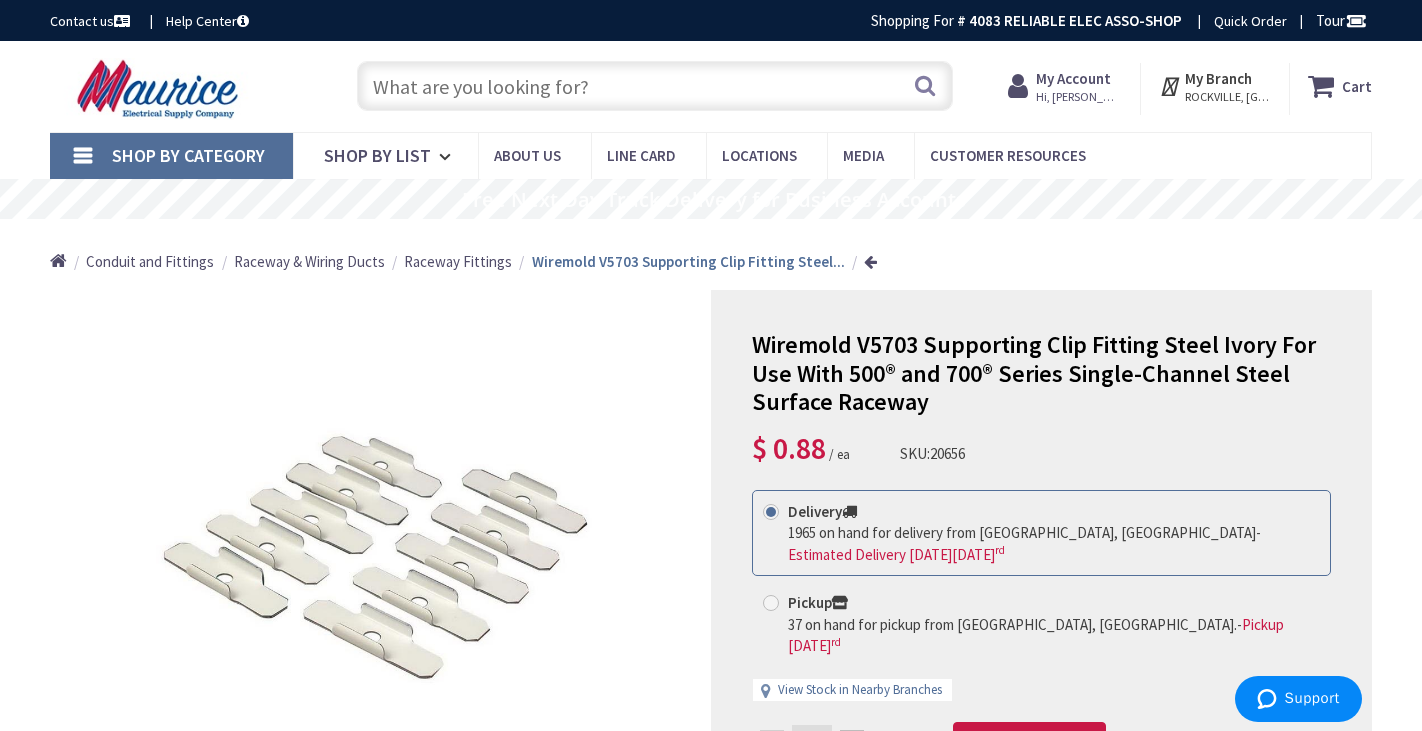 click at bounding box center [654, 86] 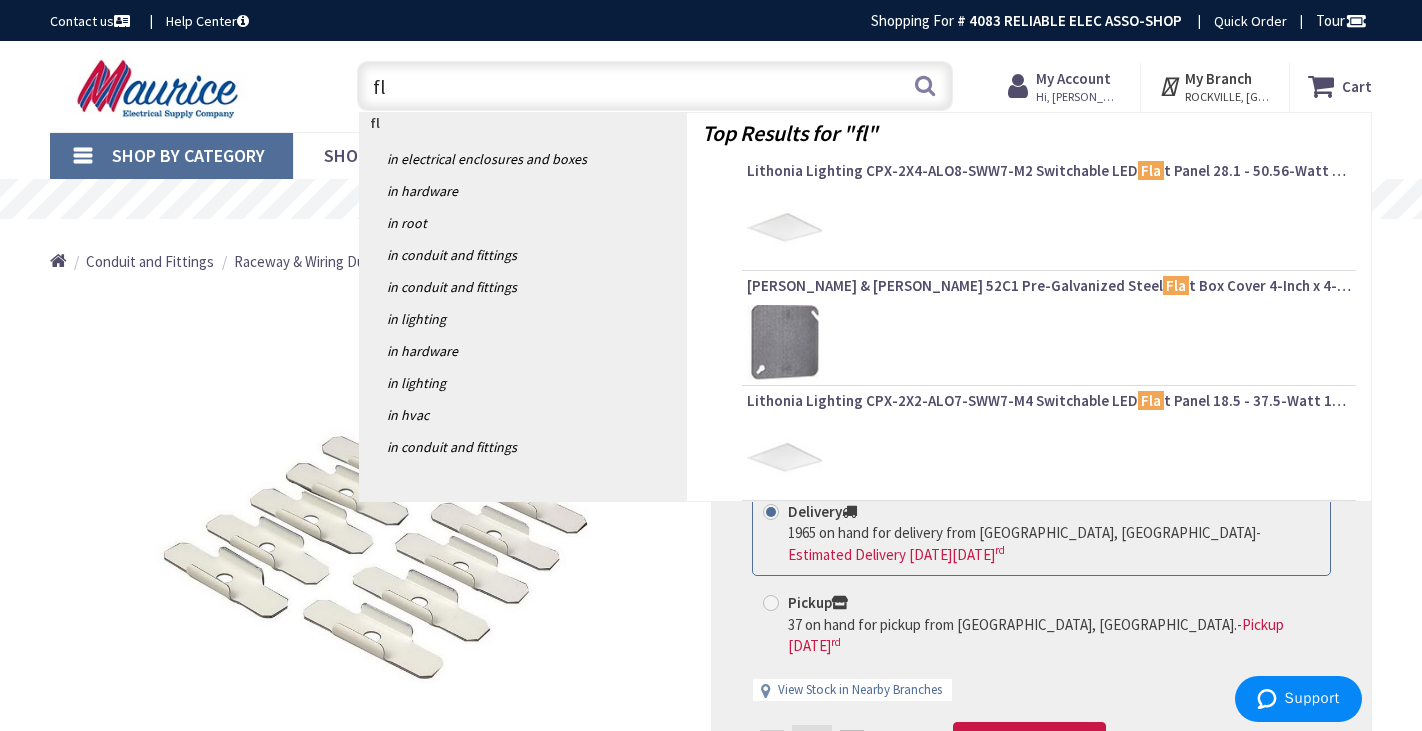 type on "f" 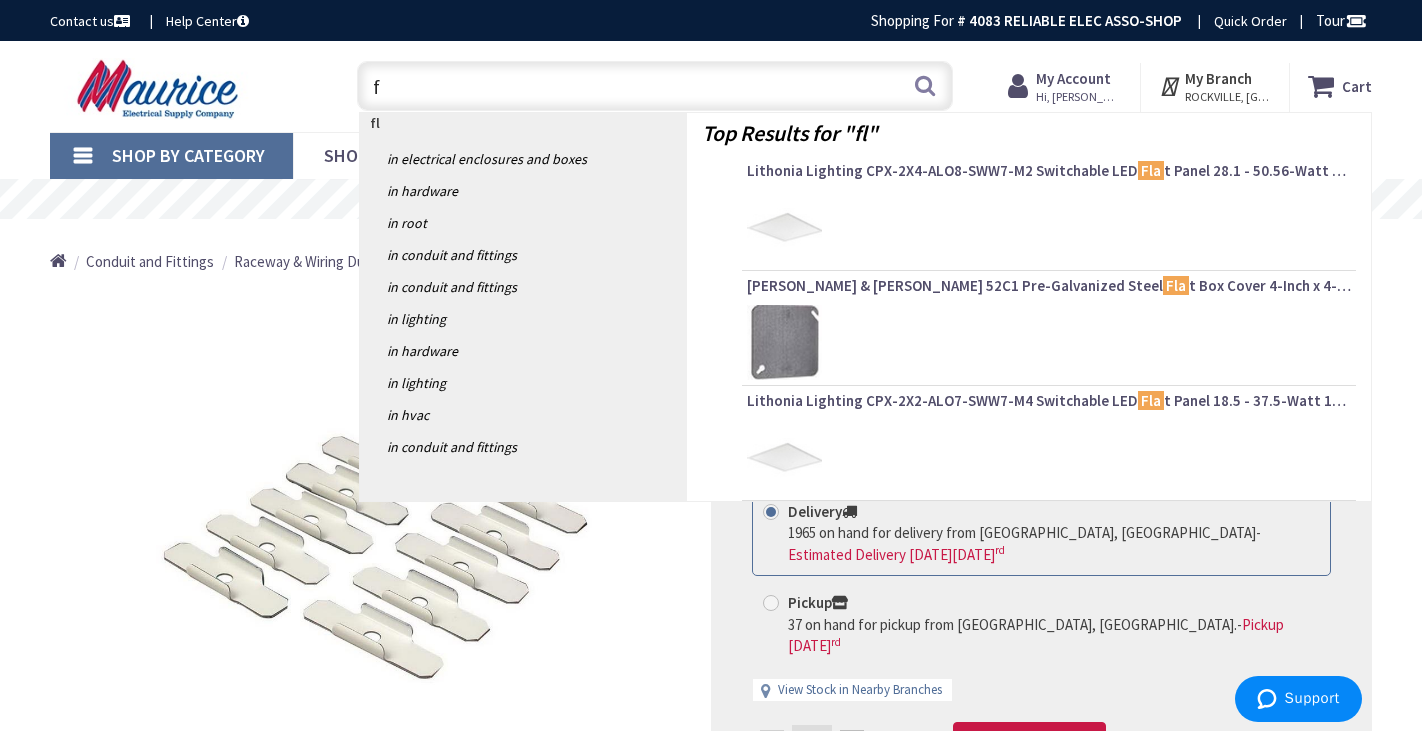 type 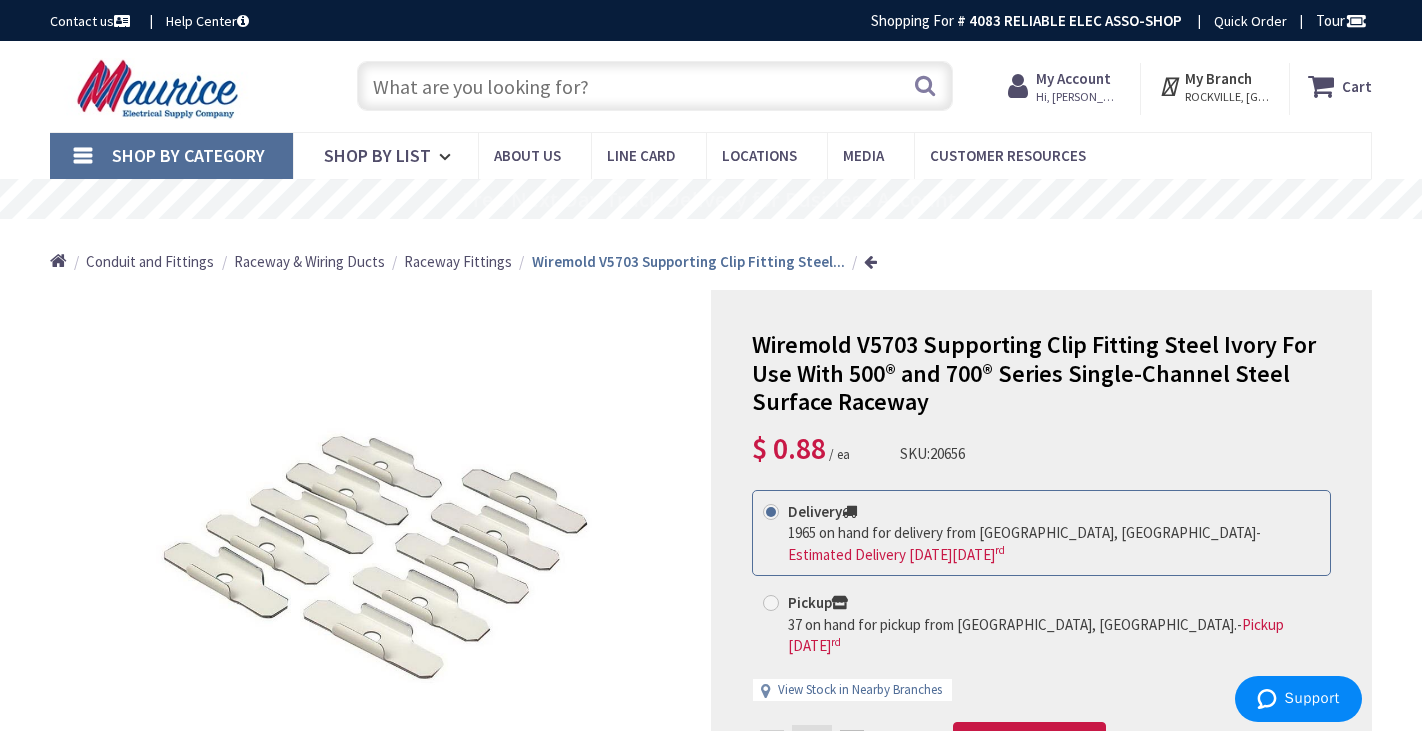 click on "Shop By Category" at bounding box center [171, 156] 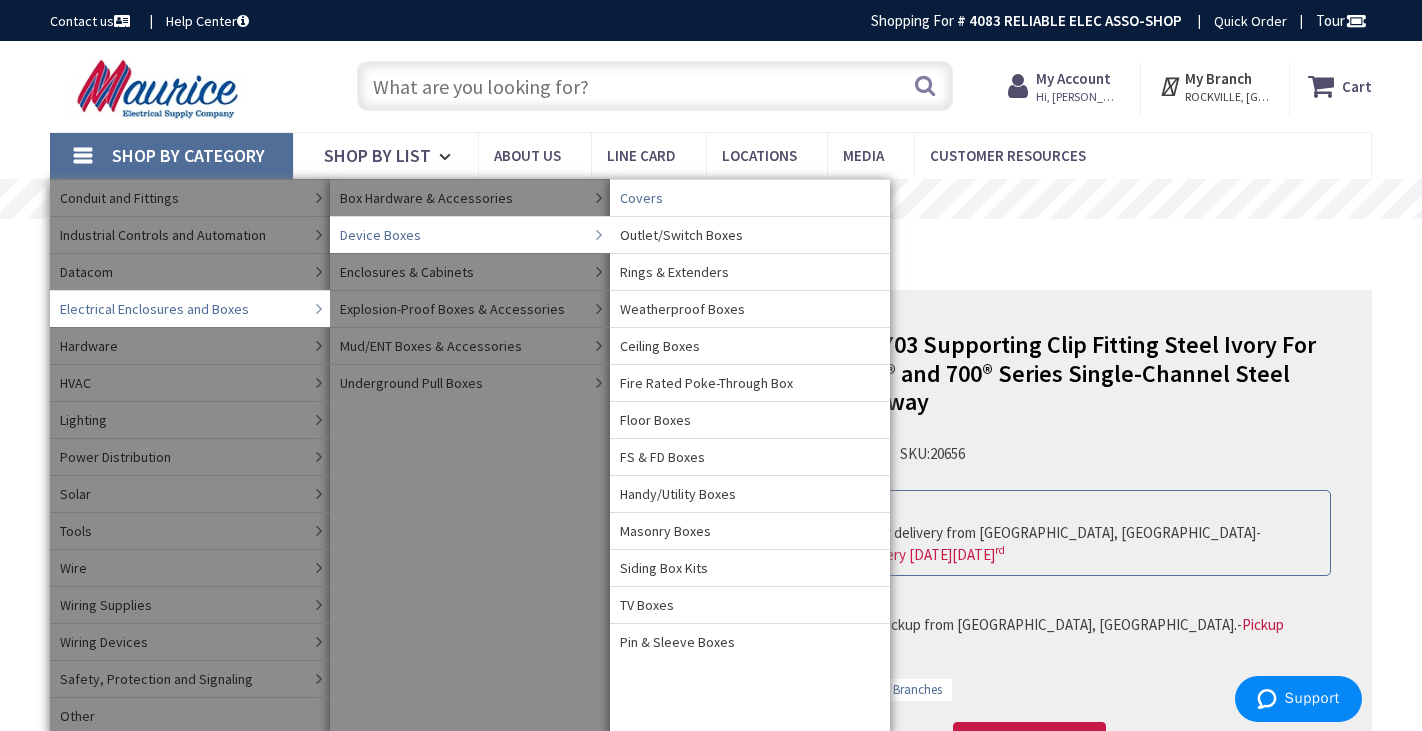 click on "Covers" at bounding box center (641, 198) 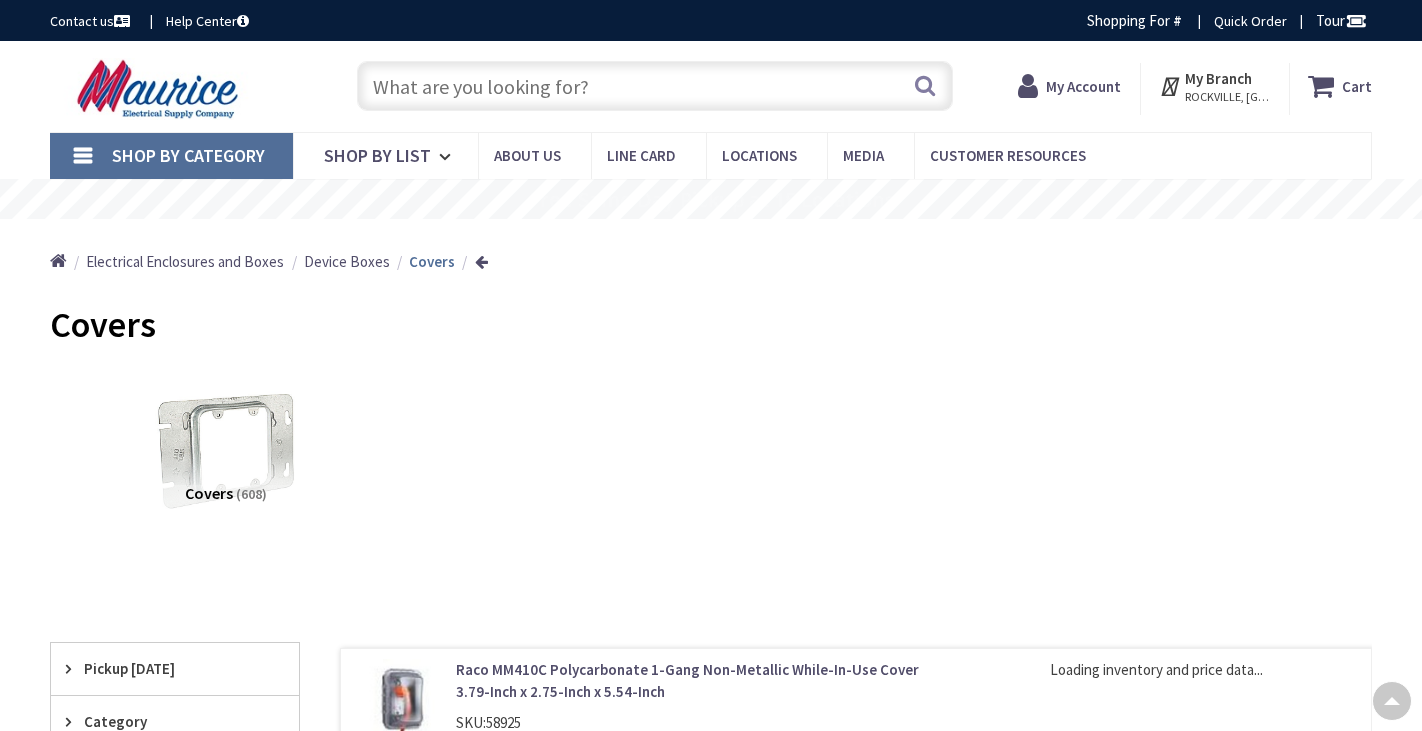 scroll, scrollTop: 1048, scrollLeft: 0, axis: vertical 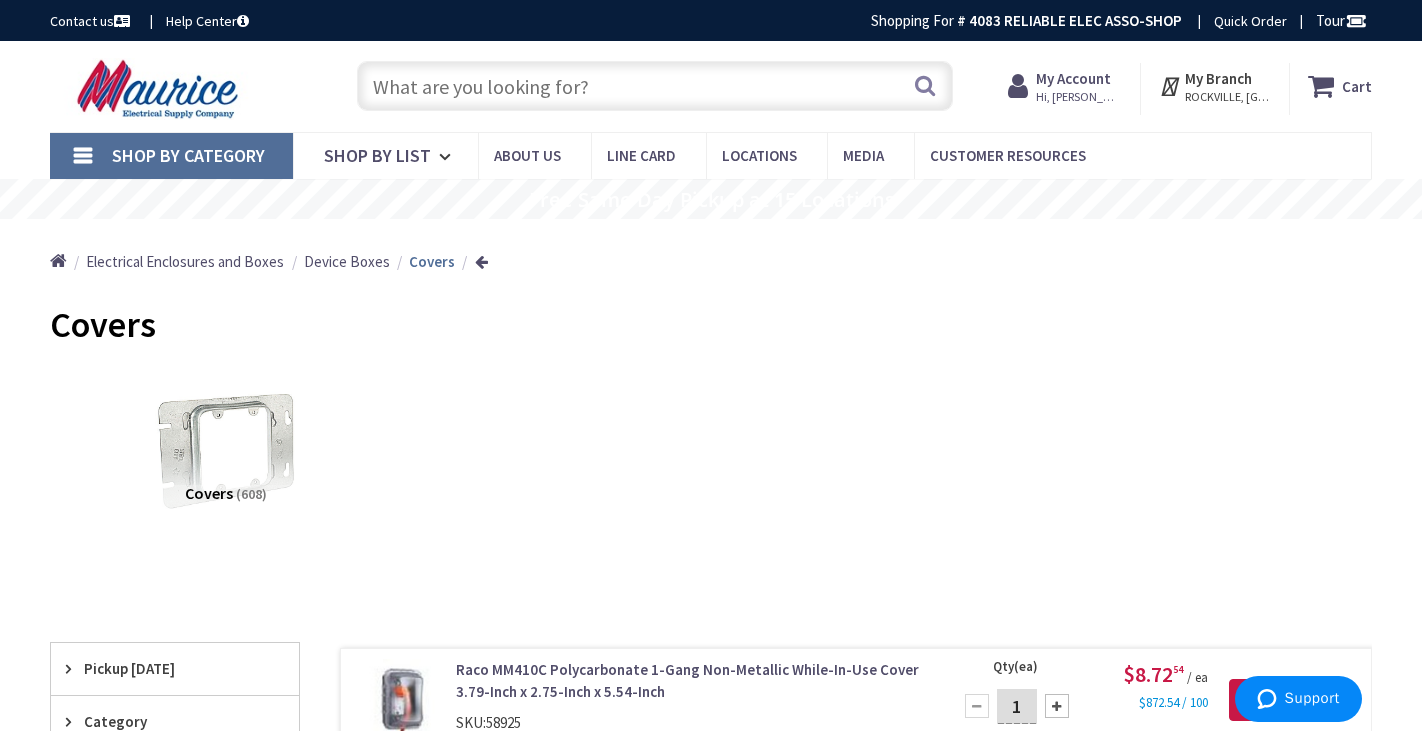click at bounding box center [654, 86] 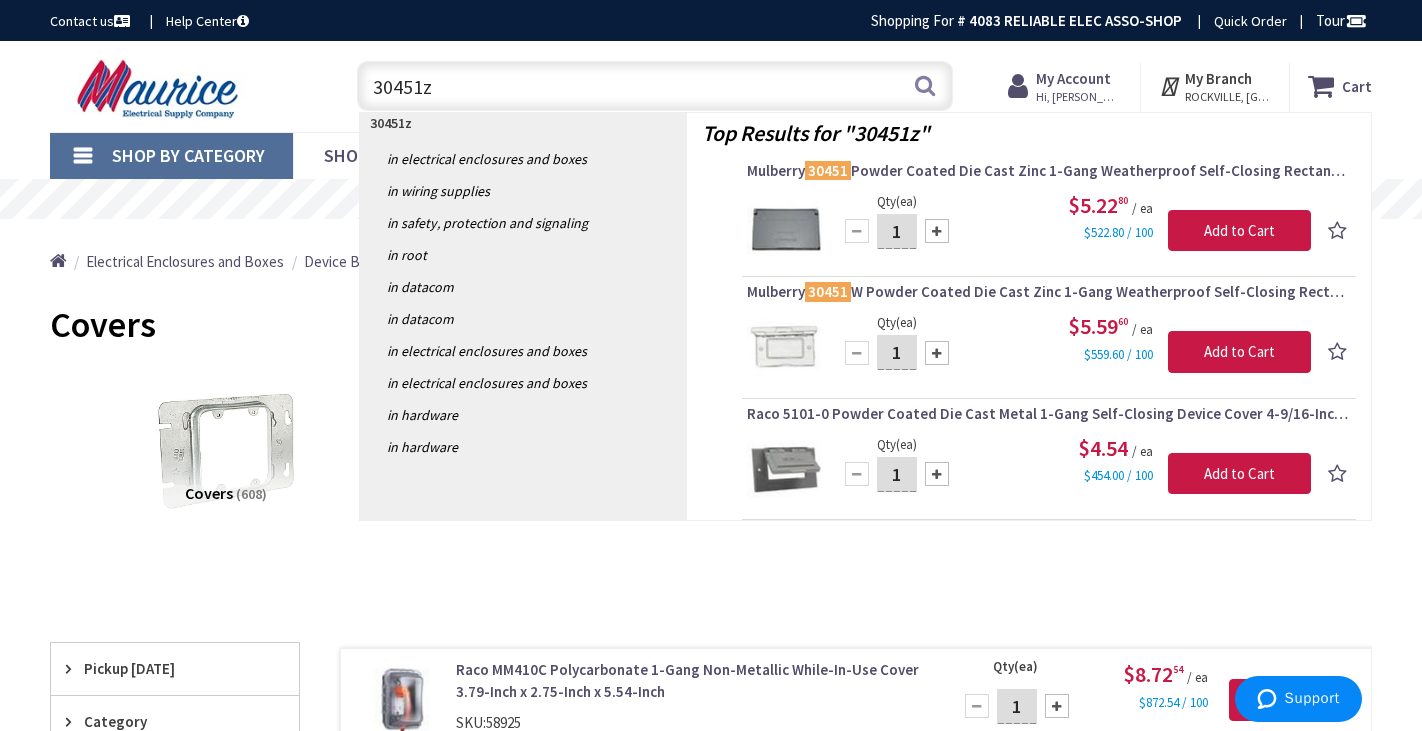 click on "30451z" at bounding box center [654, 86] 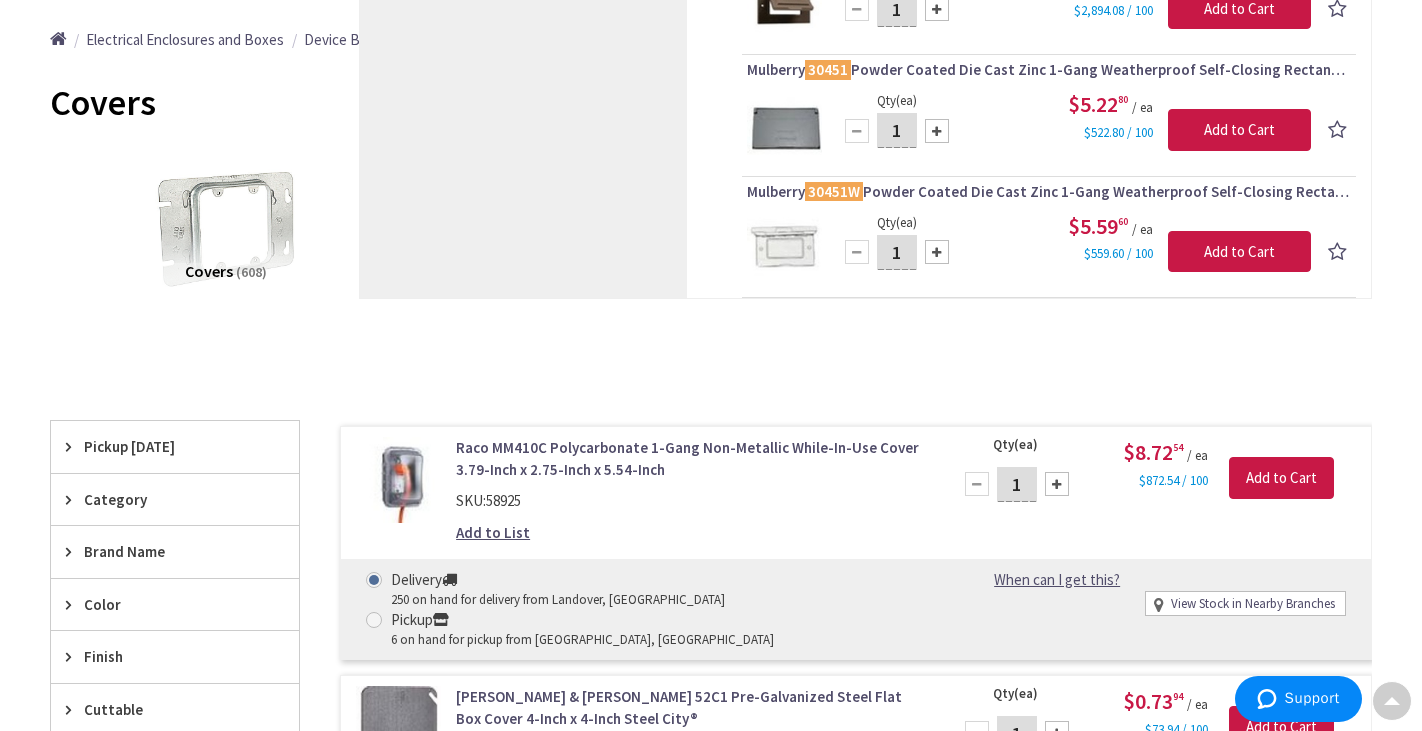 scroll, scrollTop: 0, scrollLeft: 0, axis: both 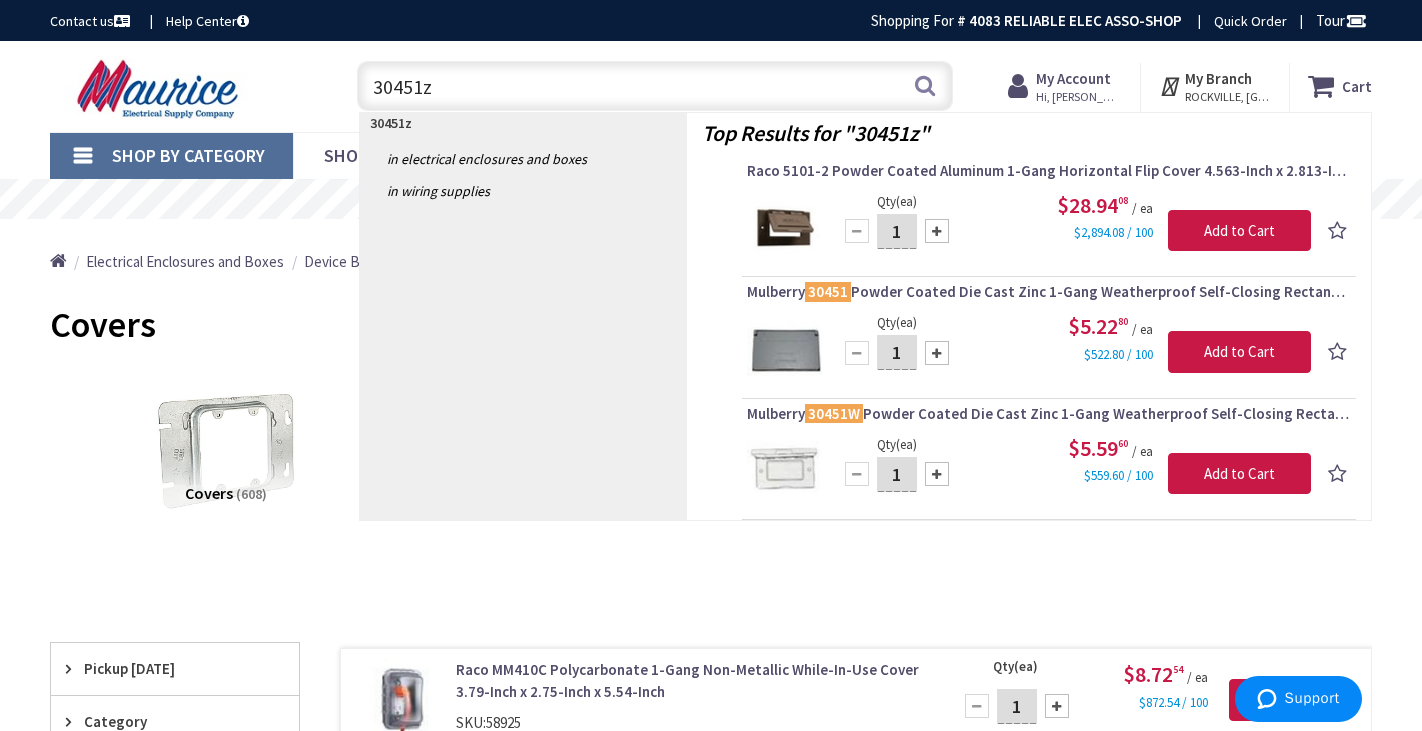 click on "30451z" at bounding box center (654, 86) 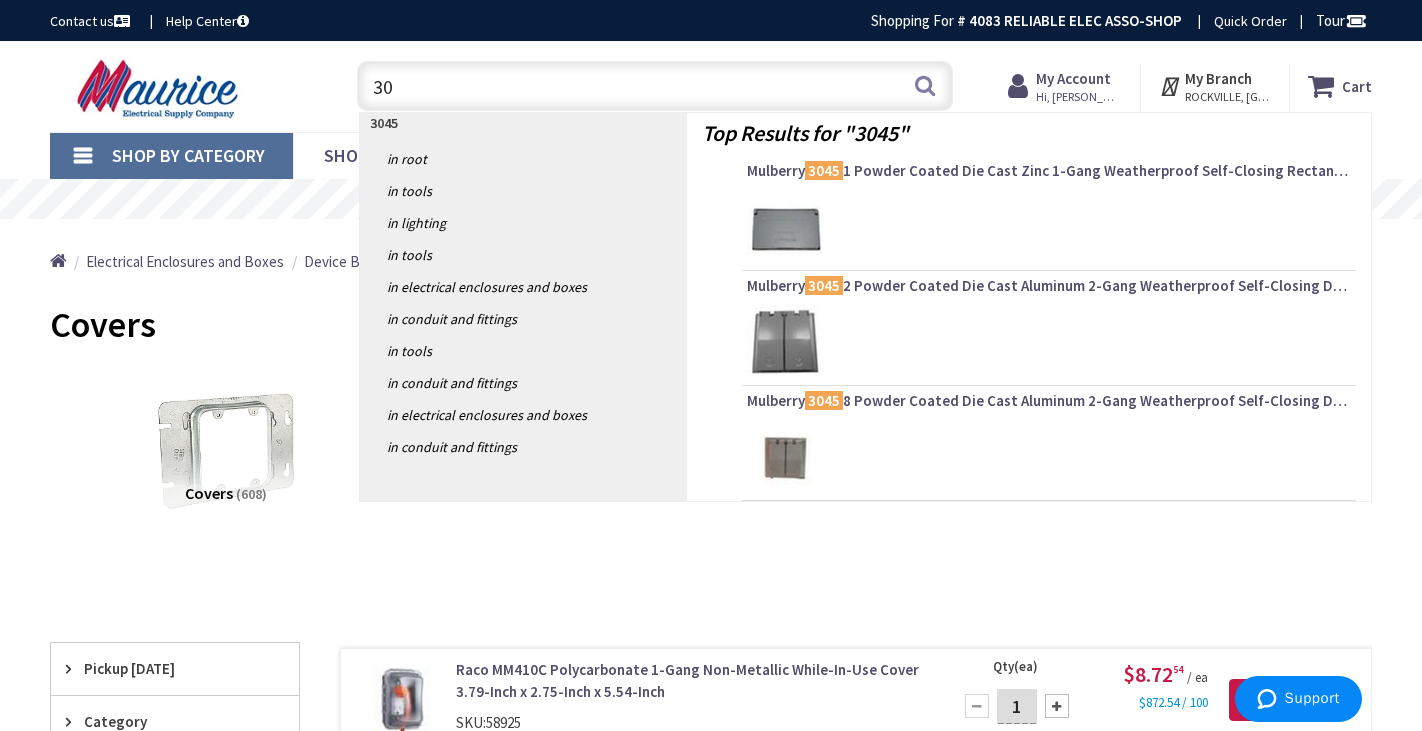 type on "3" 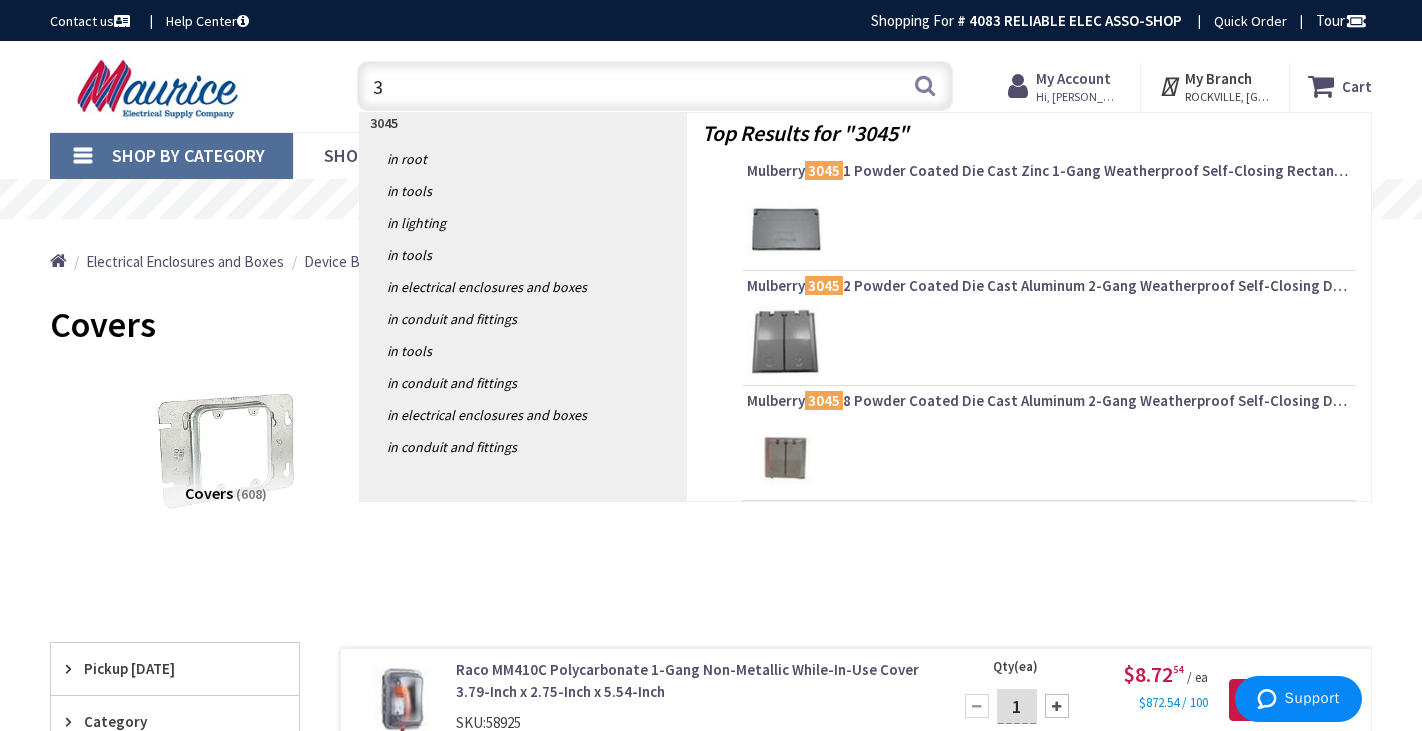 type 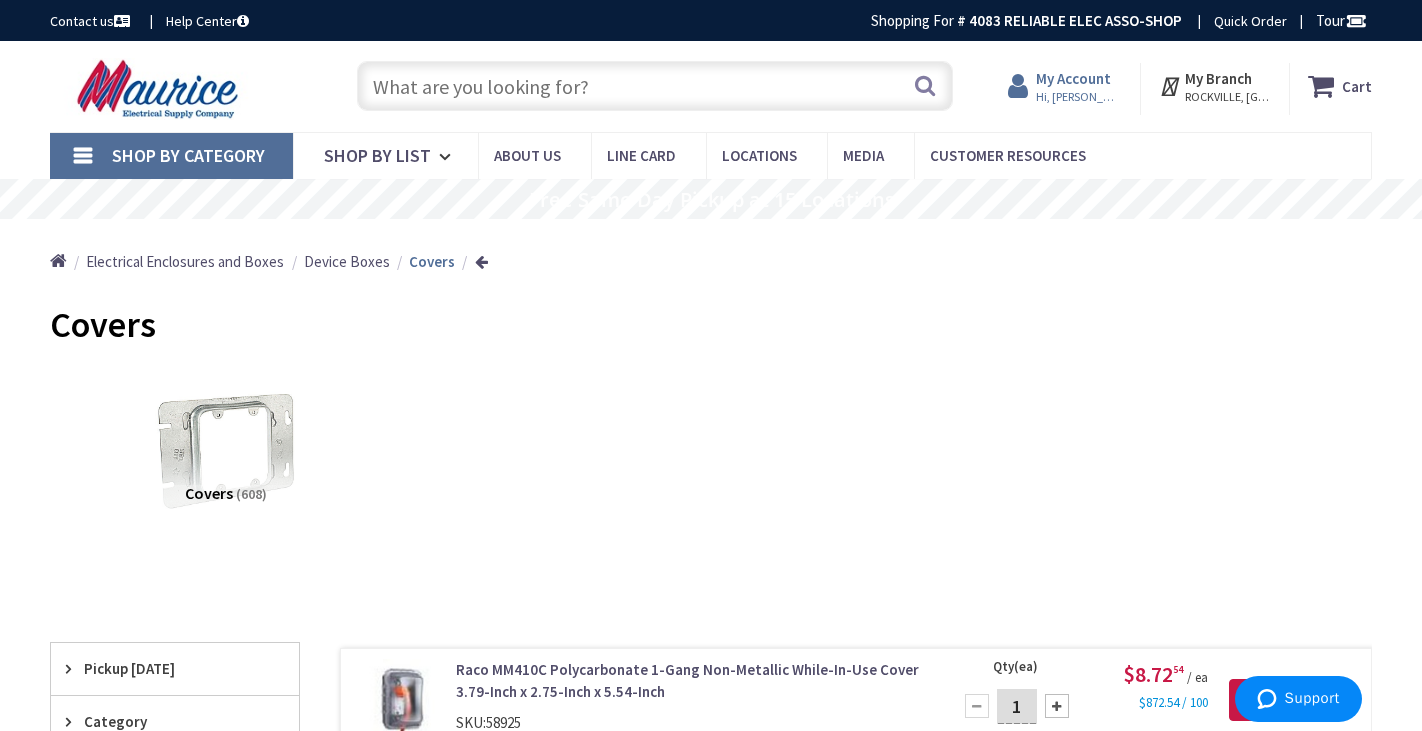click on "My Account" at bounding box center (1073, 78) 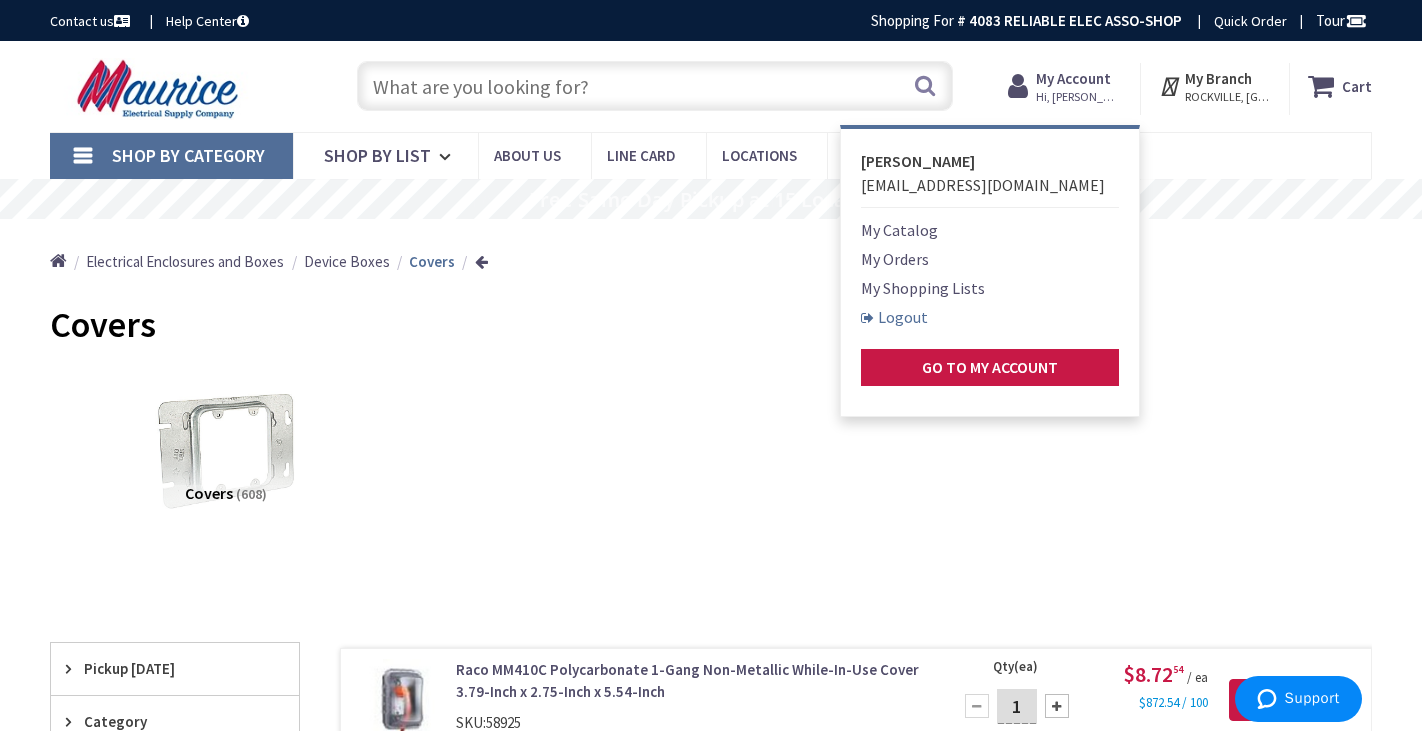 click on "Logout" at bounding box center [894, 317] 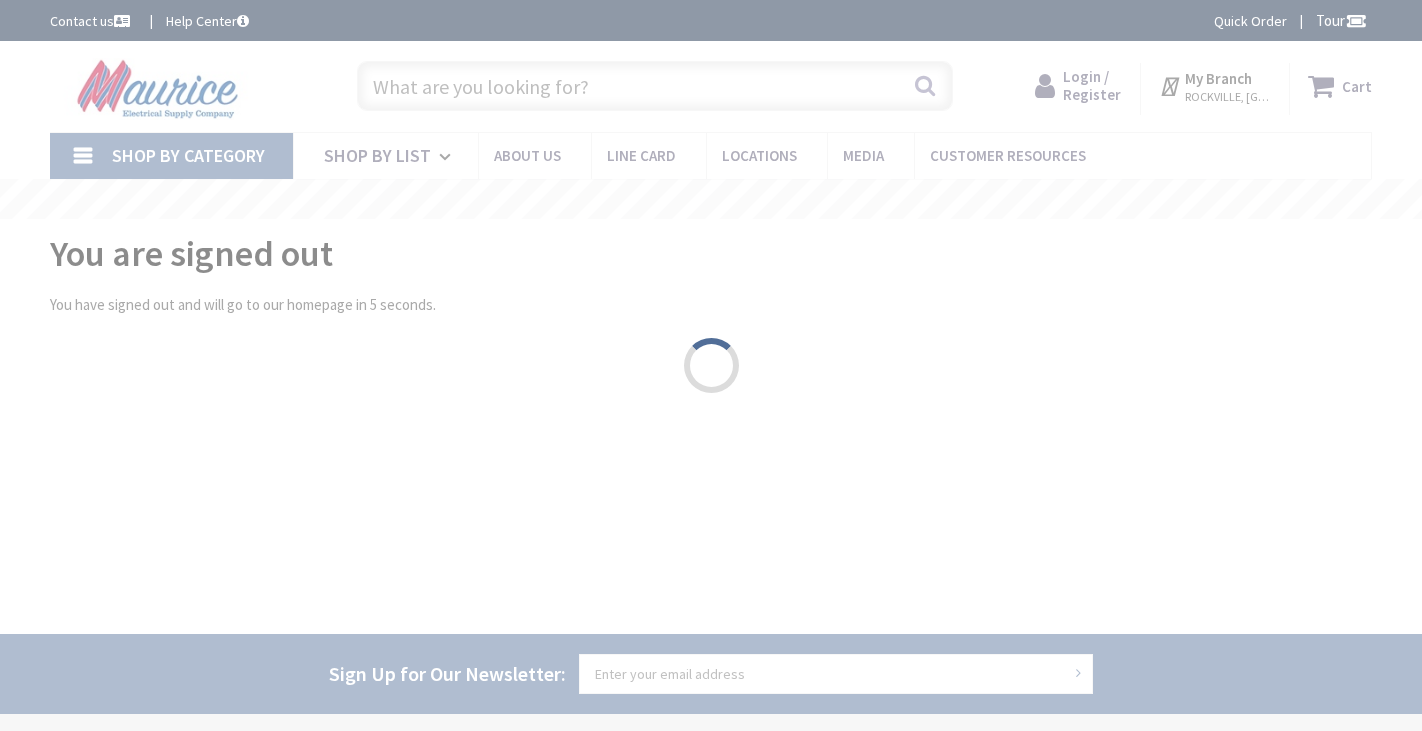 scroll, scrollTop: 0, scrollLeft: 0, axis: both 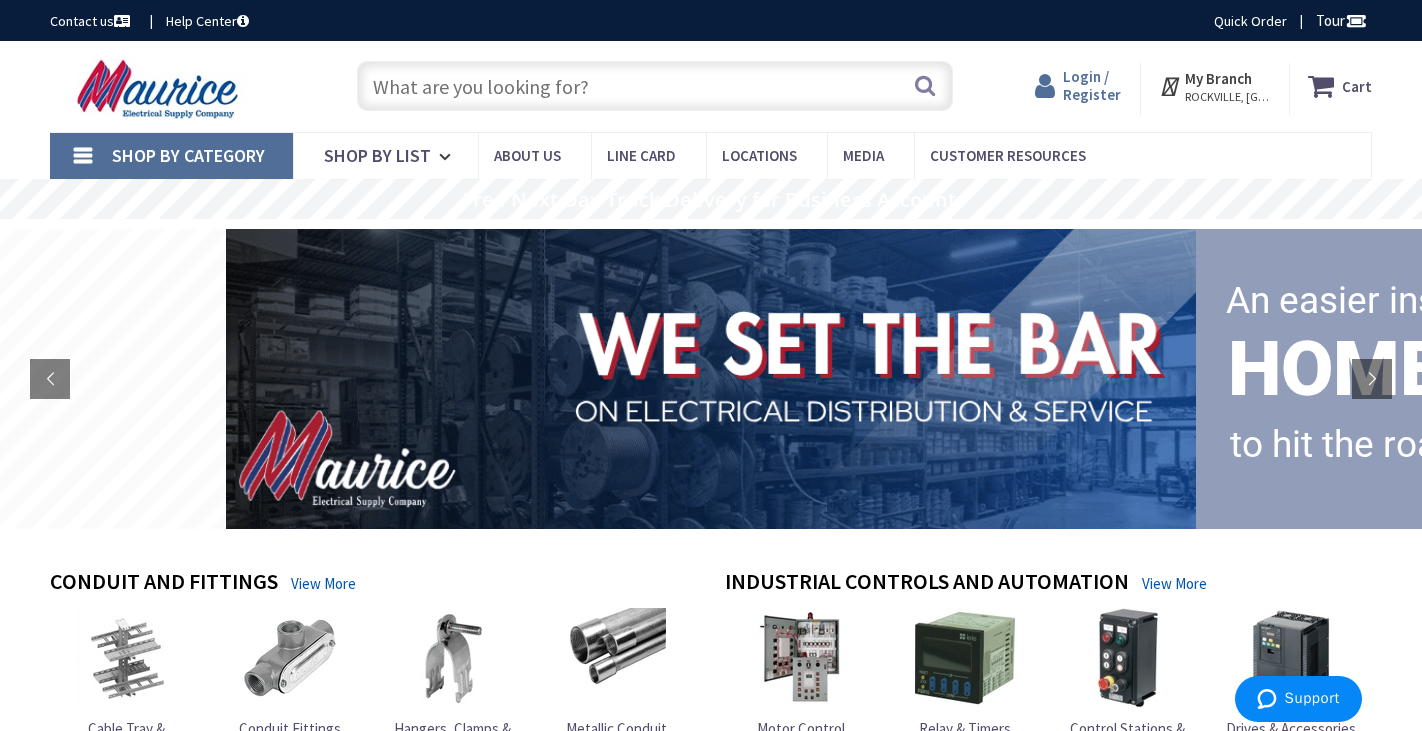 click on "Login / Register" at bounding box center (1092, 85) 